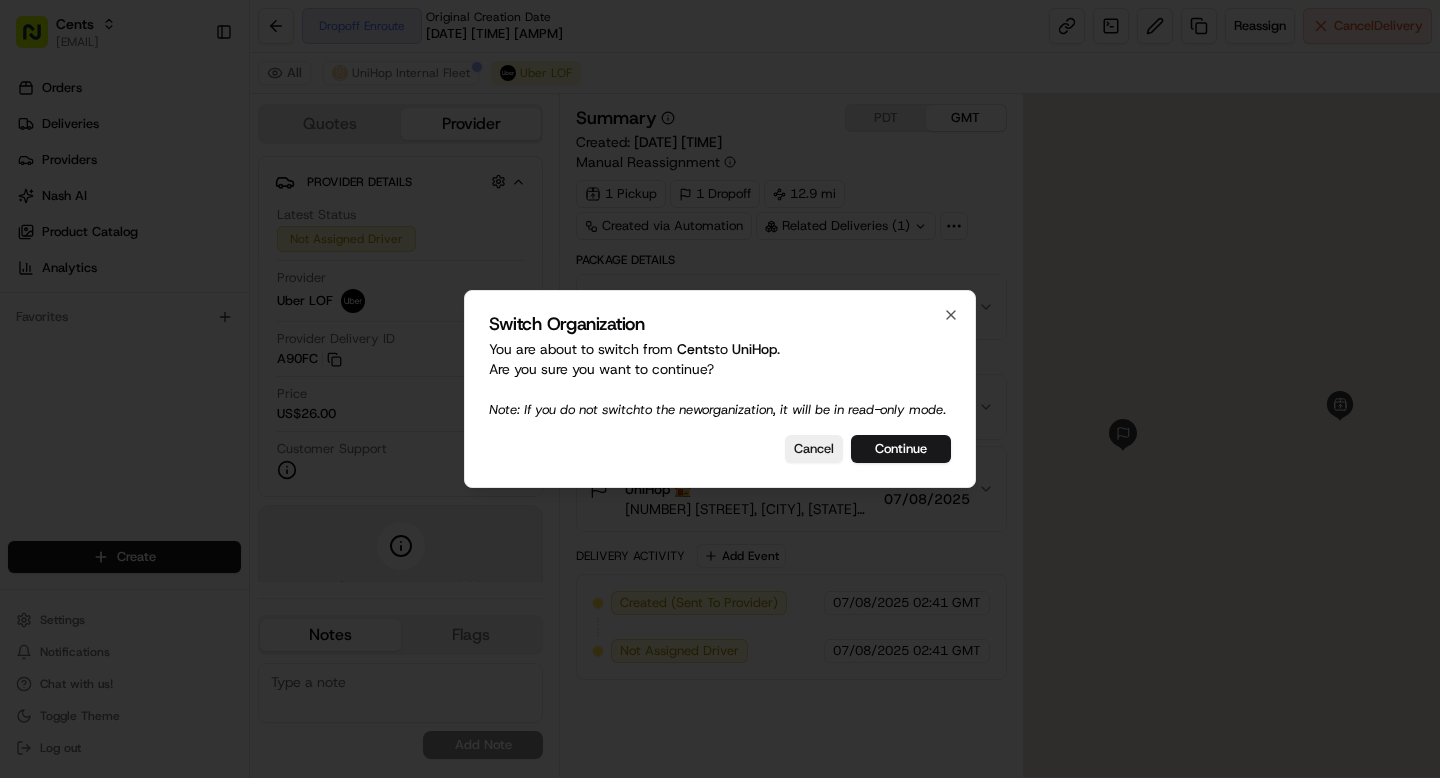 scroll, scrollTop: 0, scrollLeft: 0, axis: both 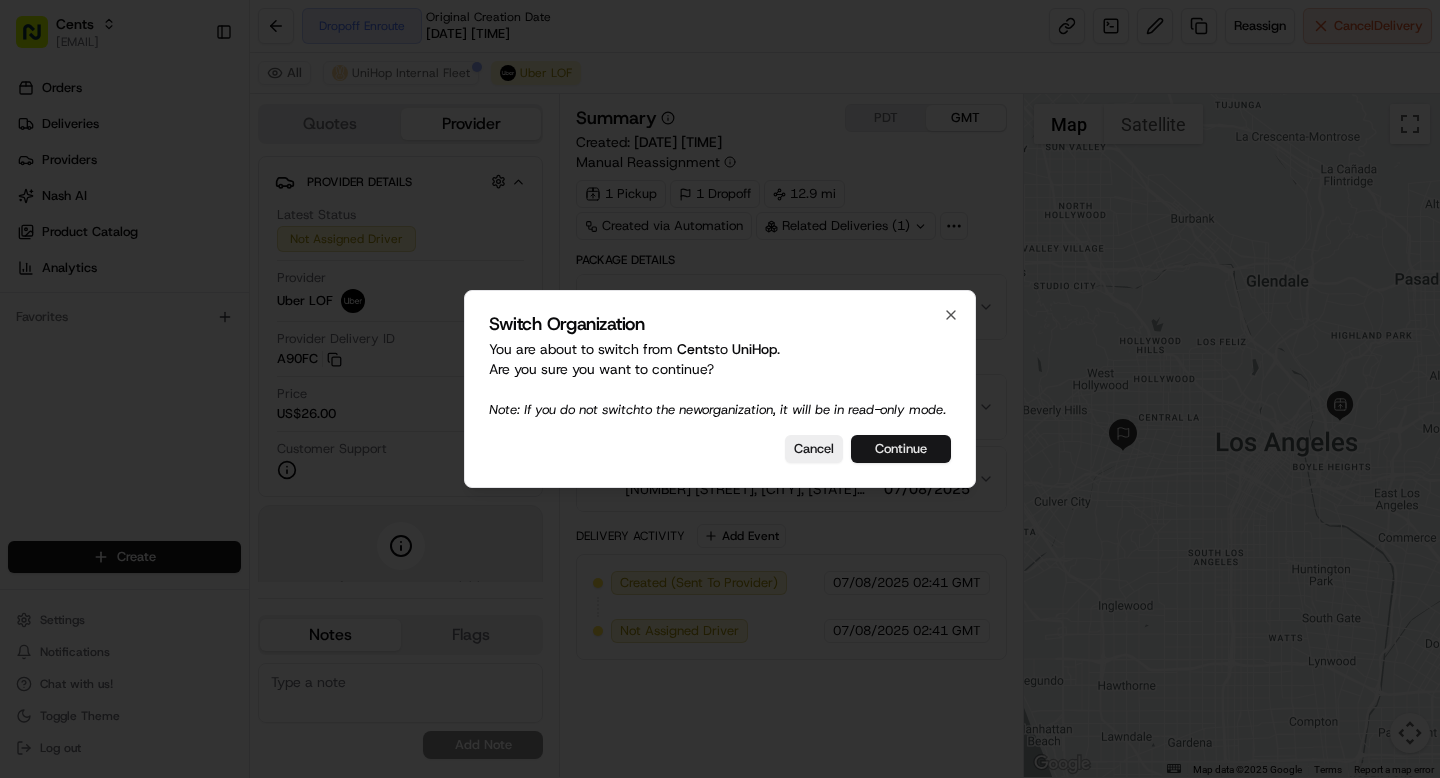 click on "Continue" at bounding box center [901, 449] 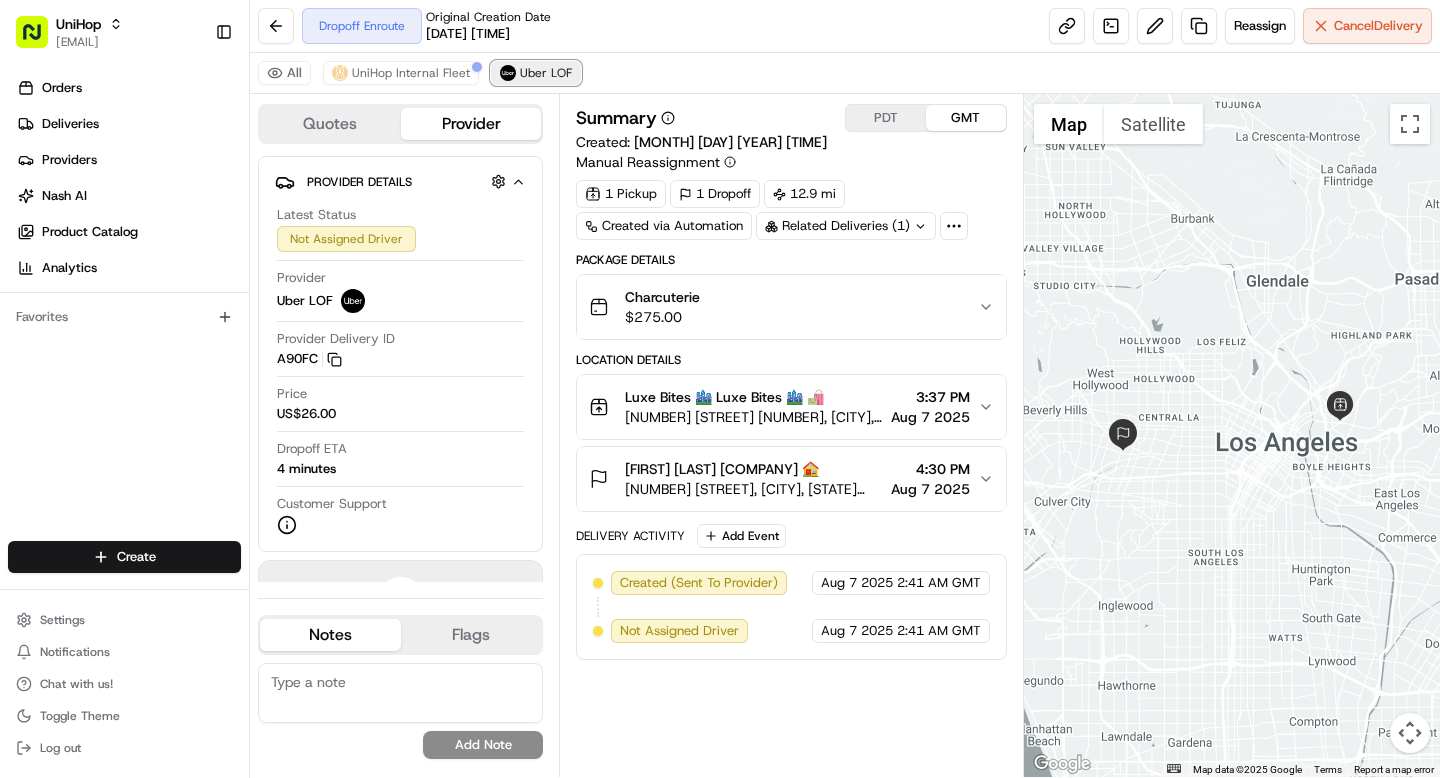 click on "Uber LOF" at bounding box center [546, 73] 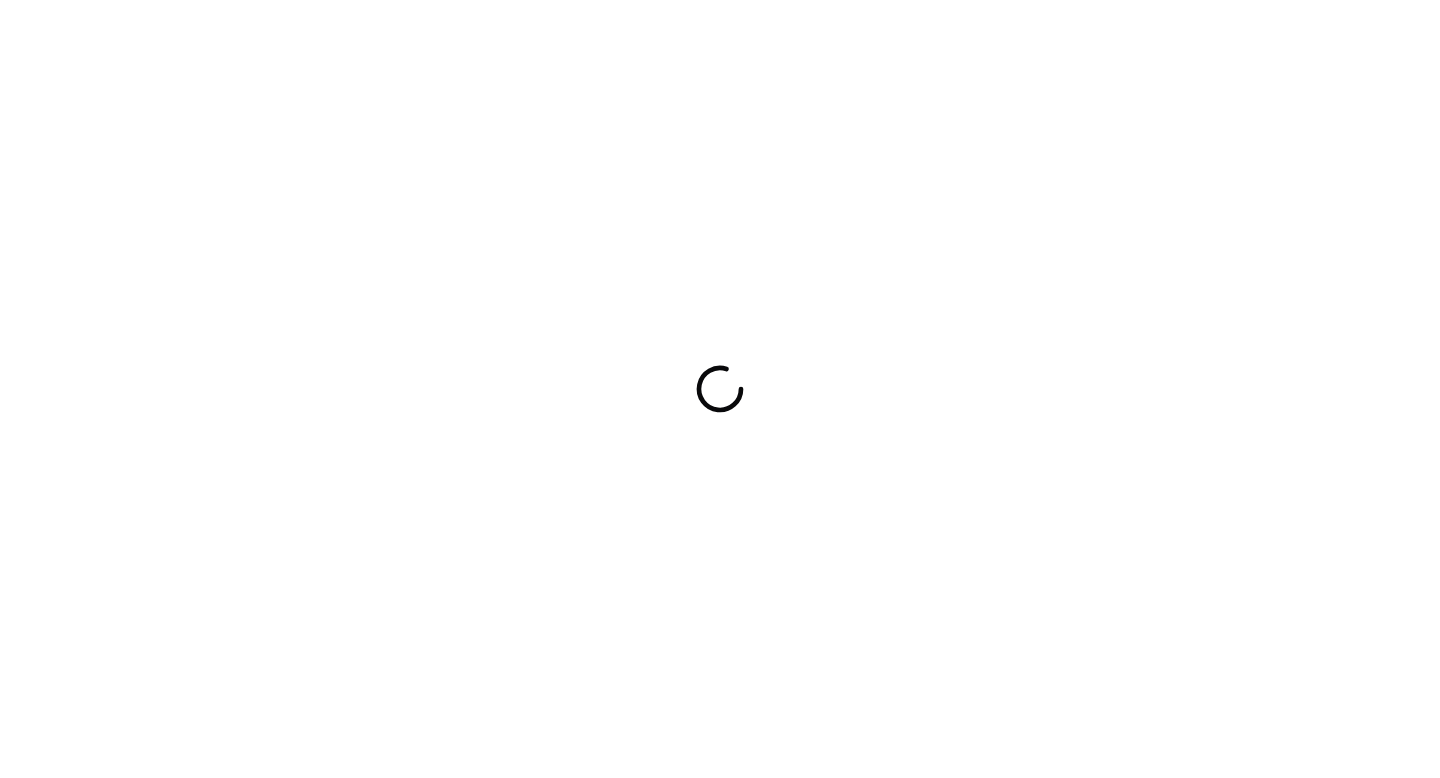 scroll, scrollTop: 0, scrollLeft: 0, axis: both 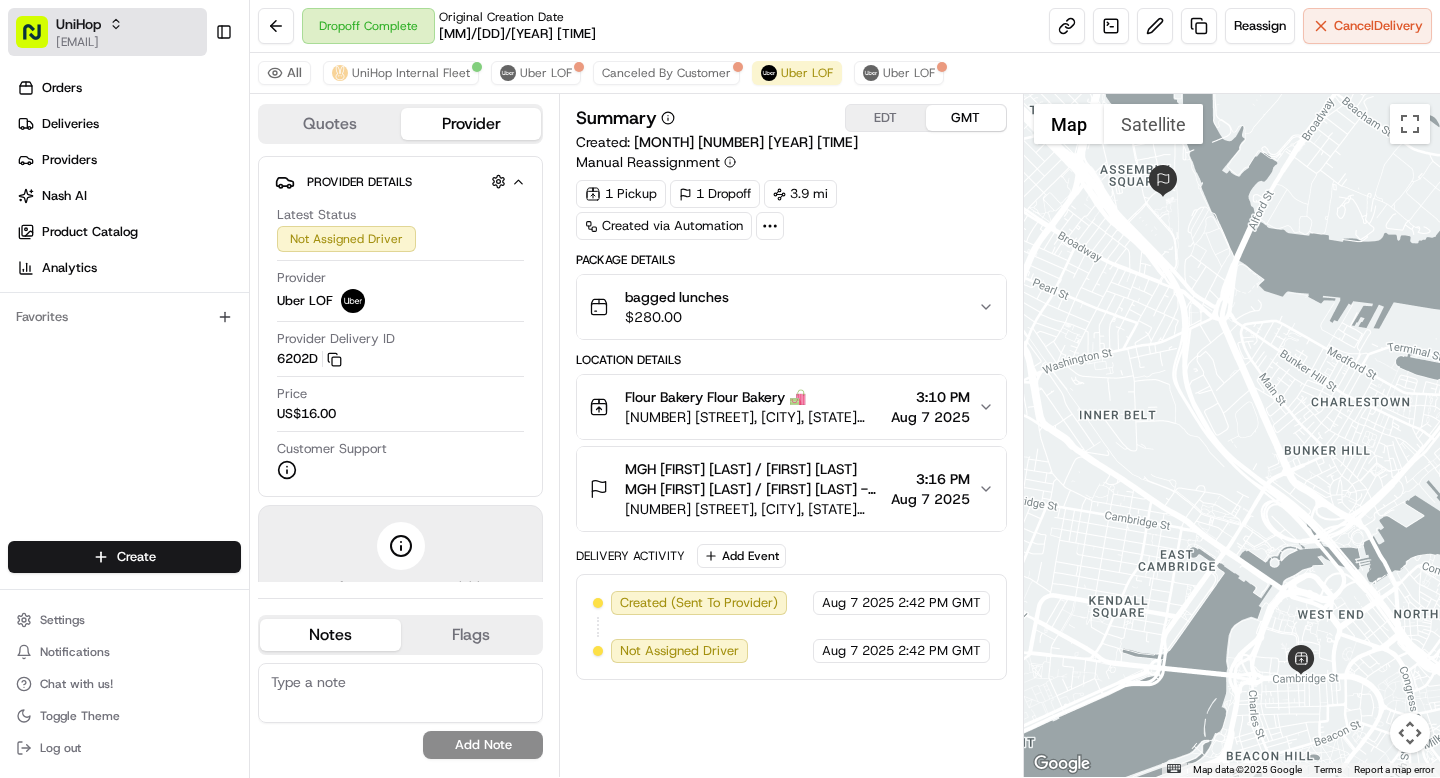 click on "UniHop" at bounding box center [89, 24] 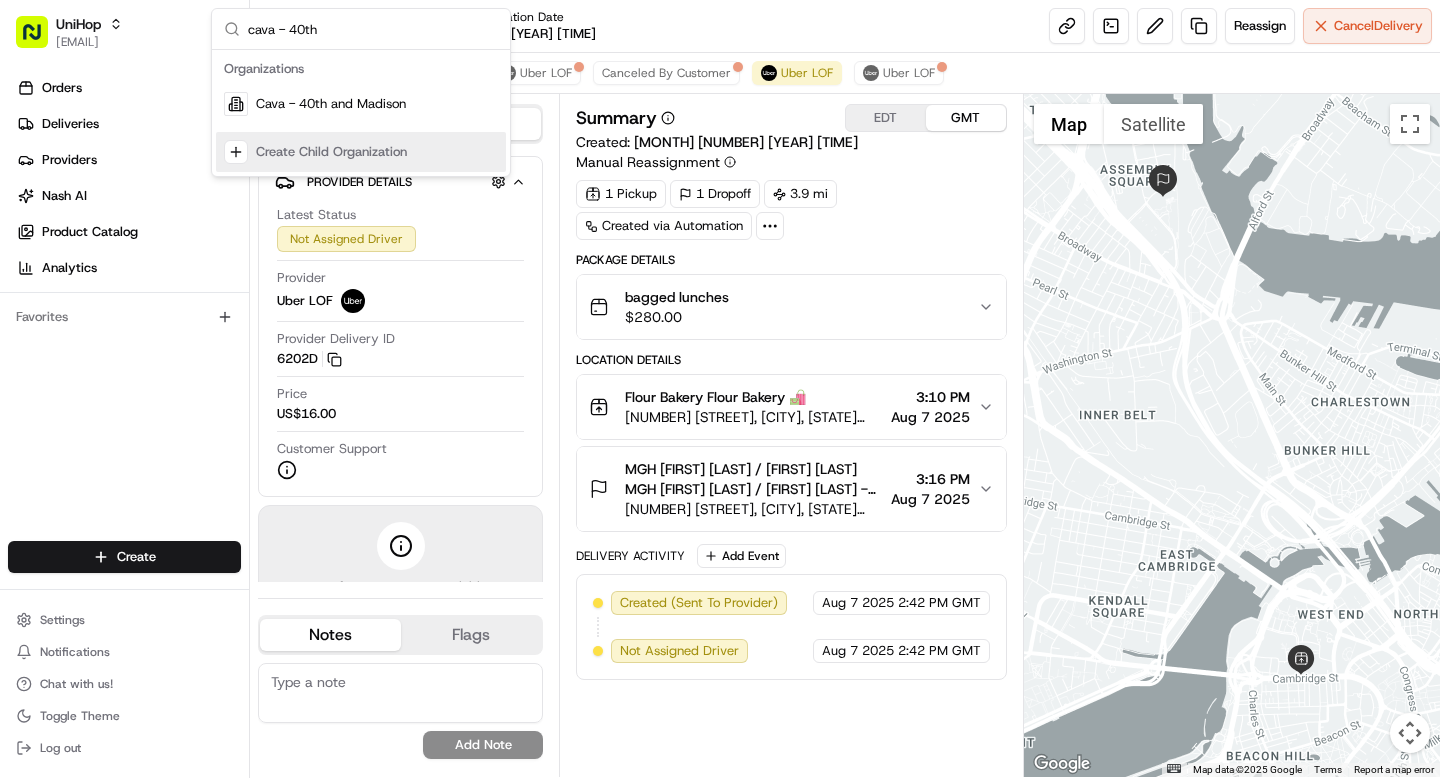 type on "cava - 40th" 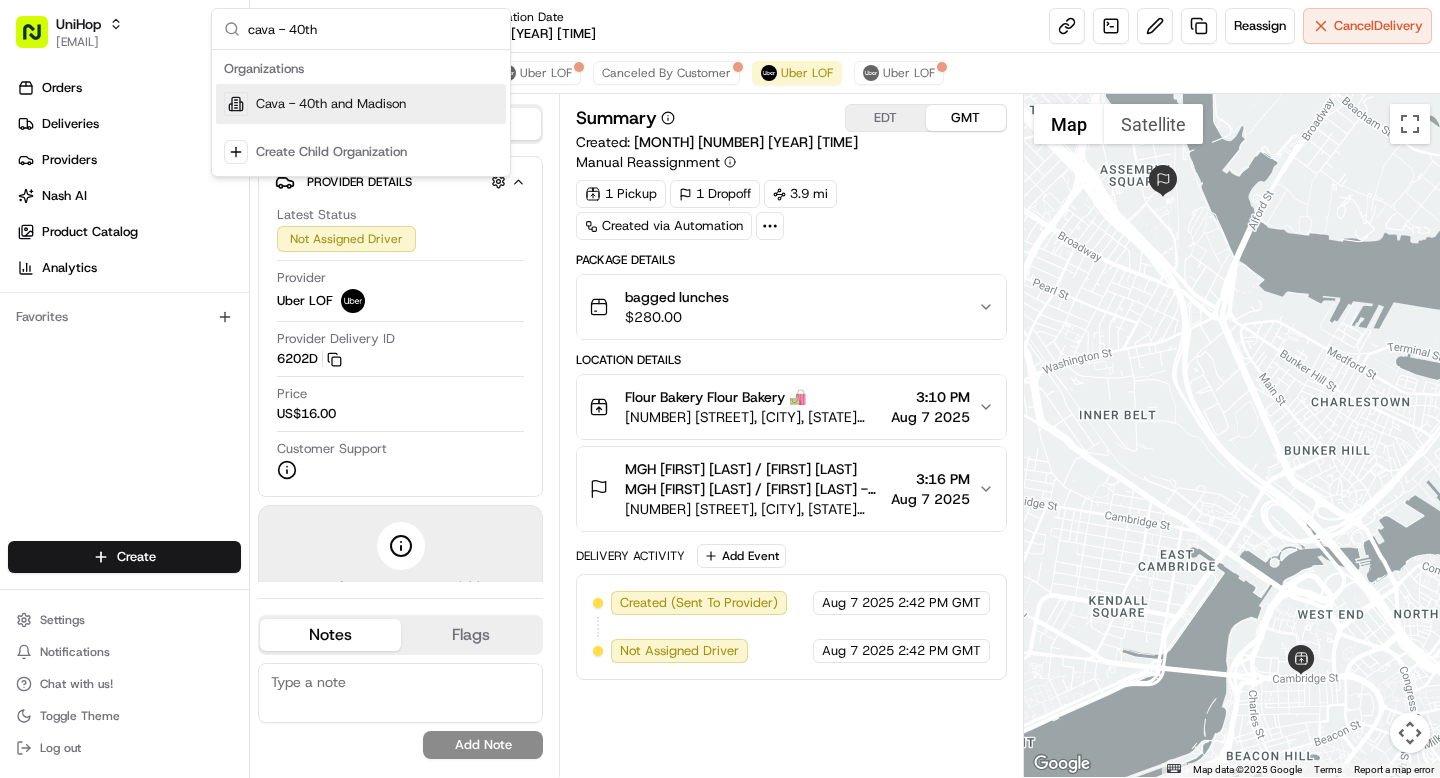 click on "Cava - 40th and Madison" at bounding box center [331, 104] 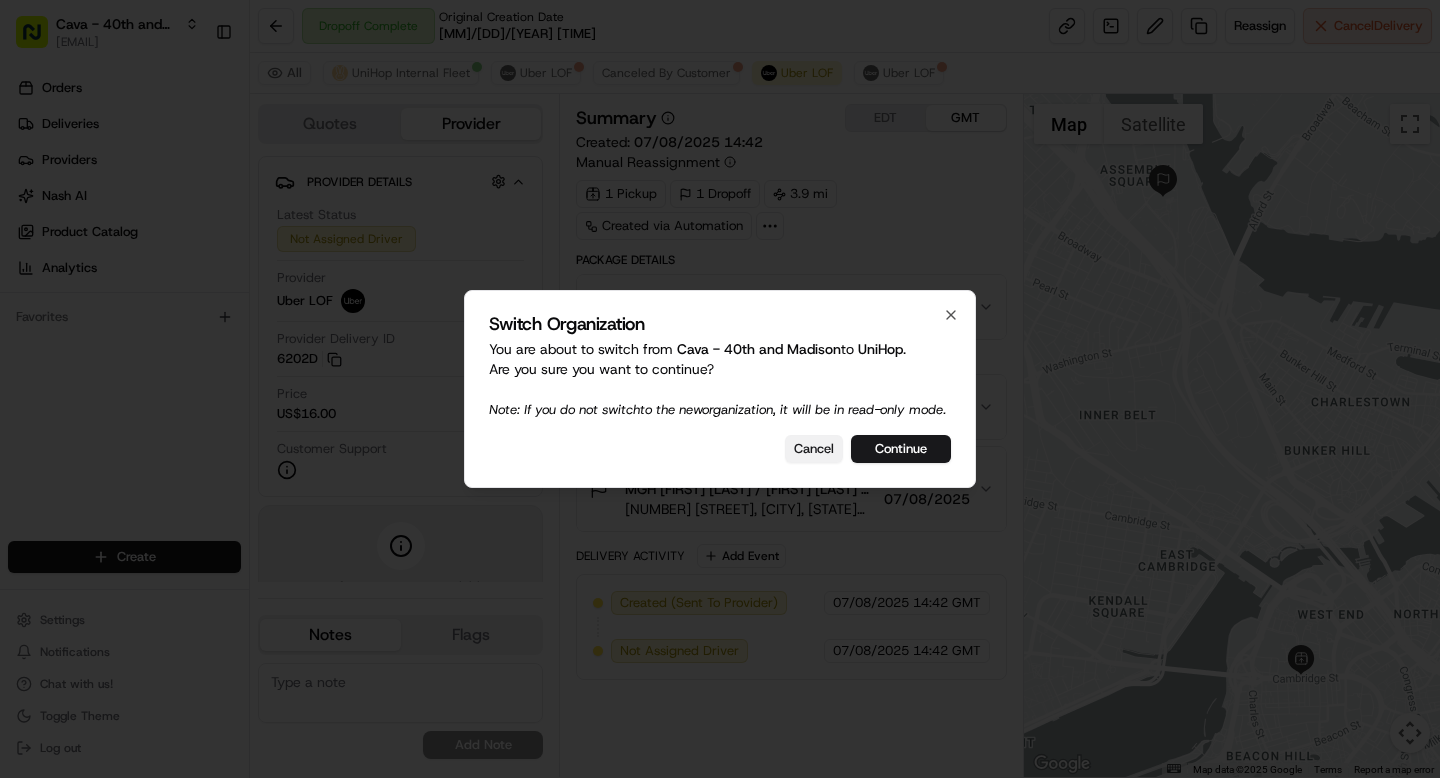 click on "Cancel" at bounding box center (814, 449) 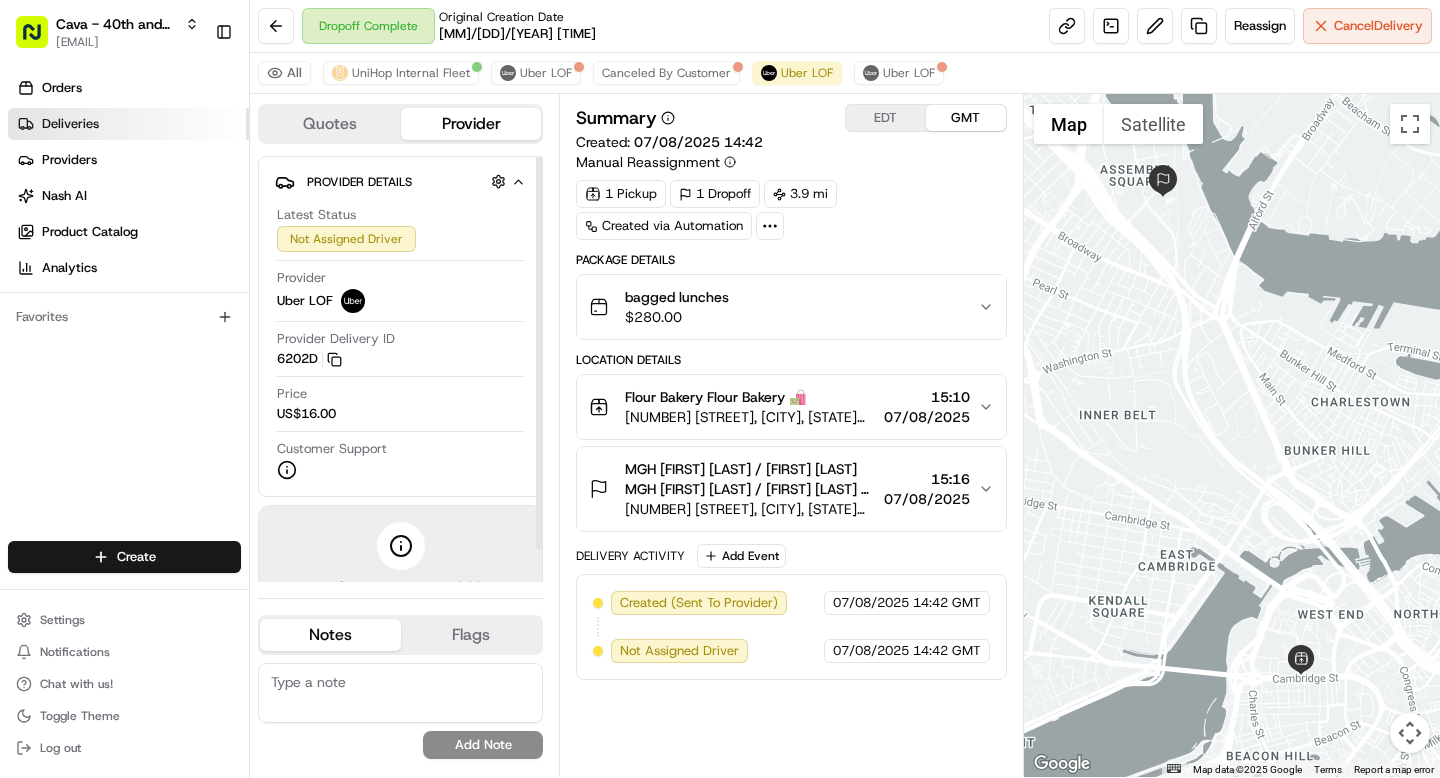 click on "Deliveries" at bounding box center [70, 124] 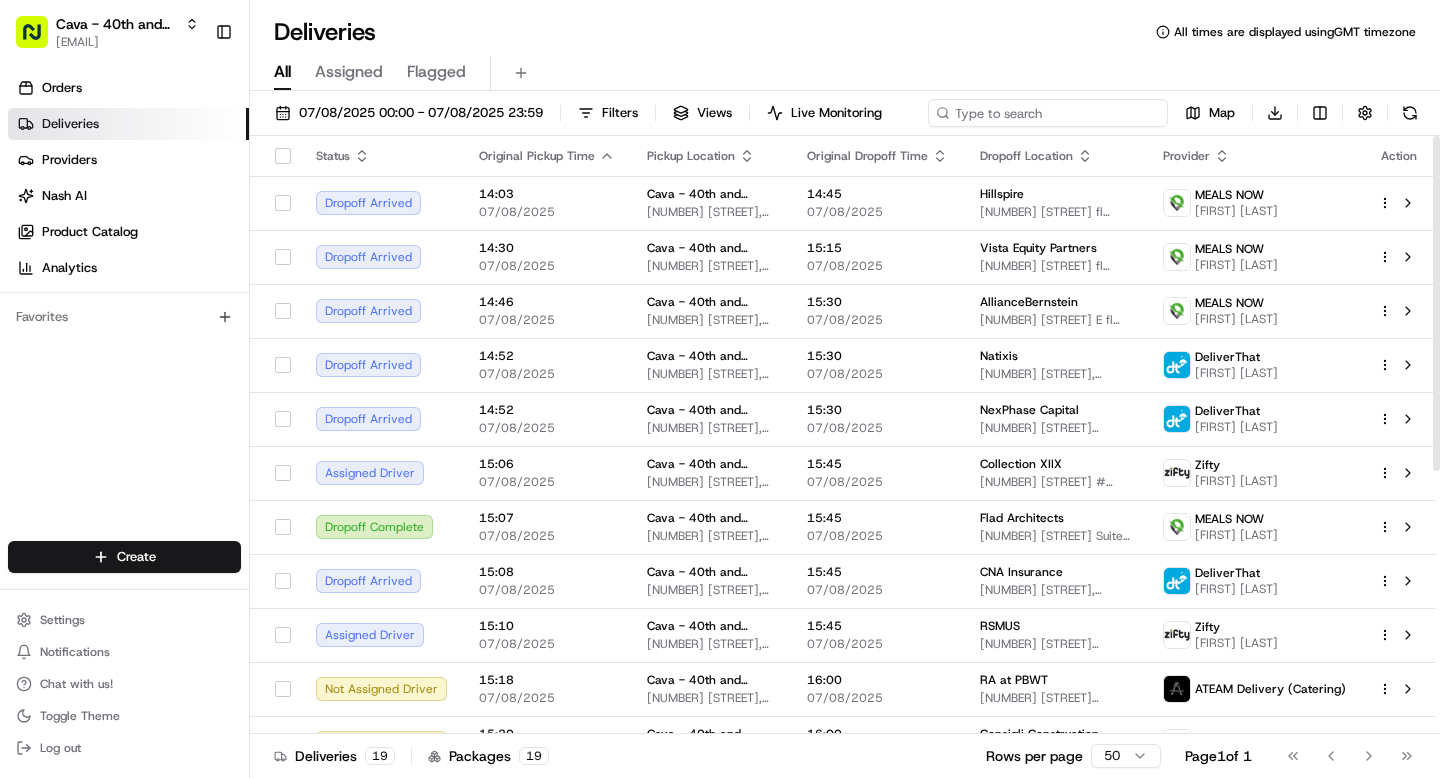 click at bounding box center (1048, 113) 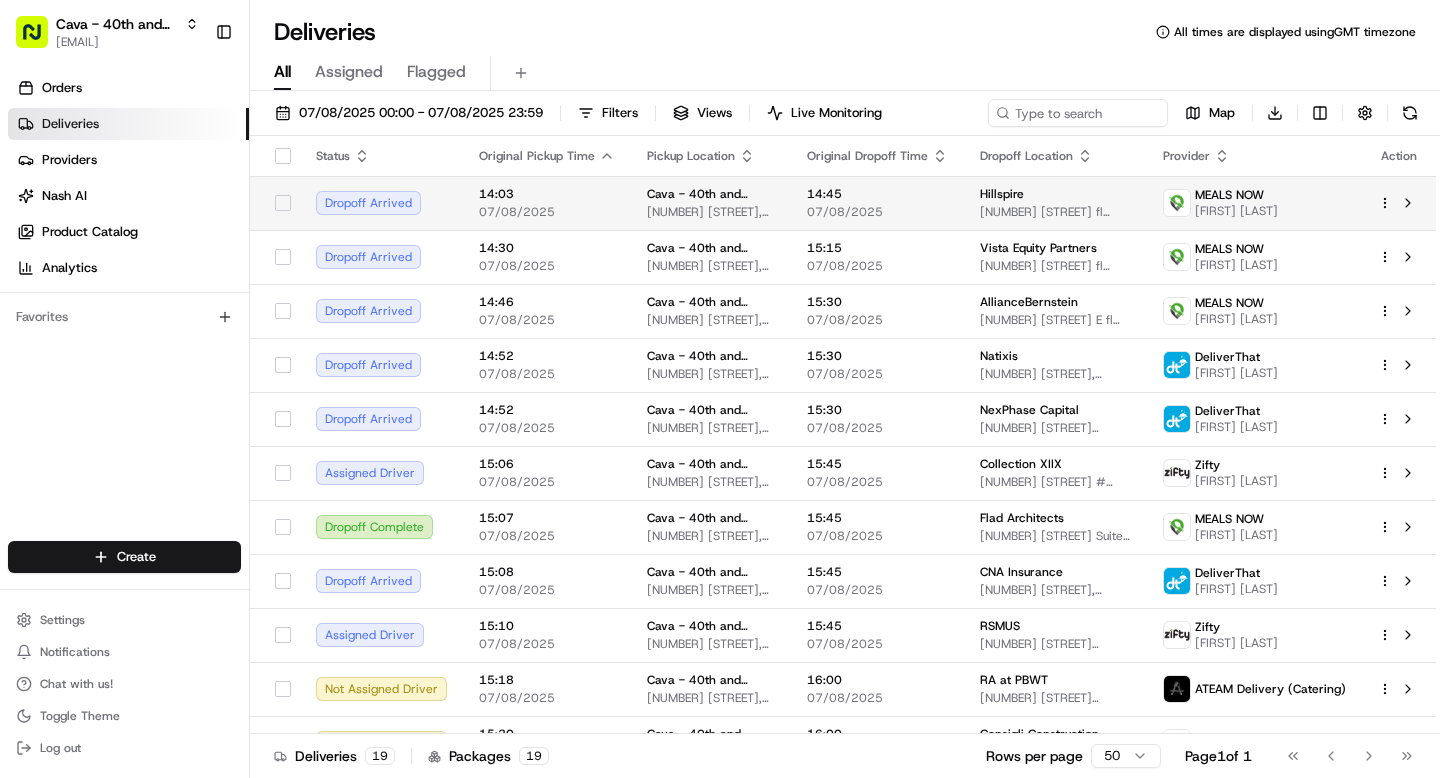 click on "Hillspire 100 5th Ave fl 12, New York, NY 10011, USA" at bounding box center (1055, 203) 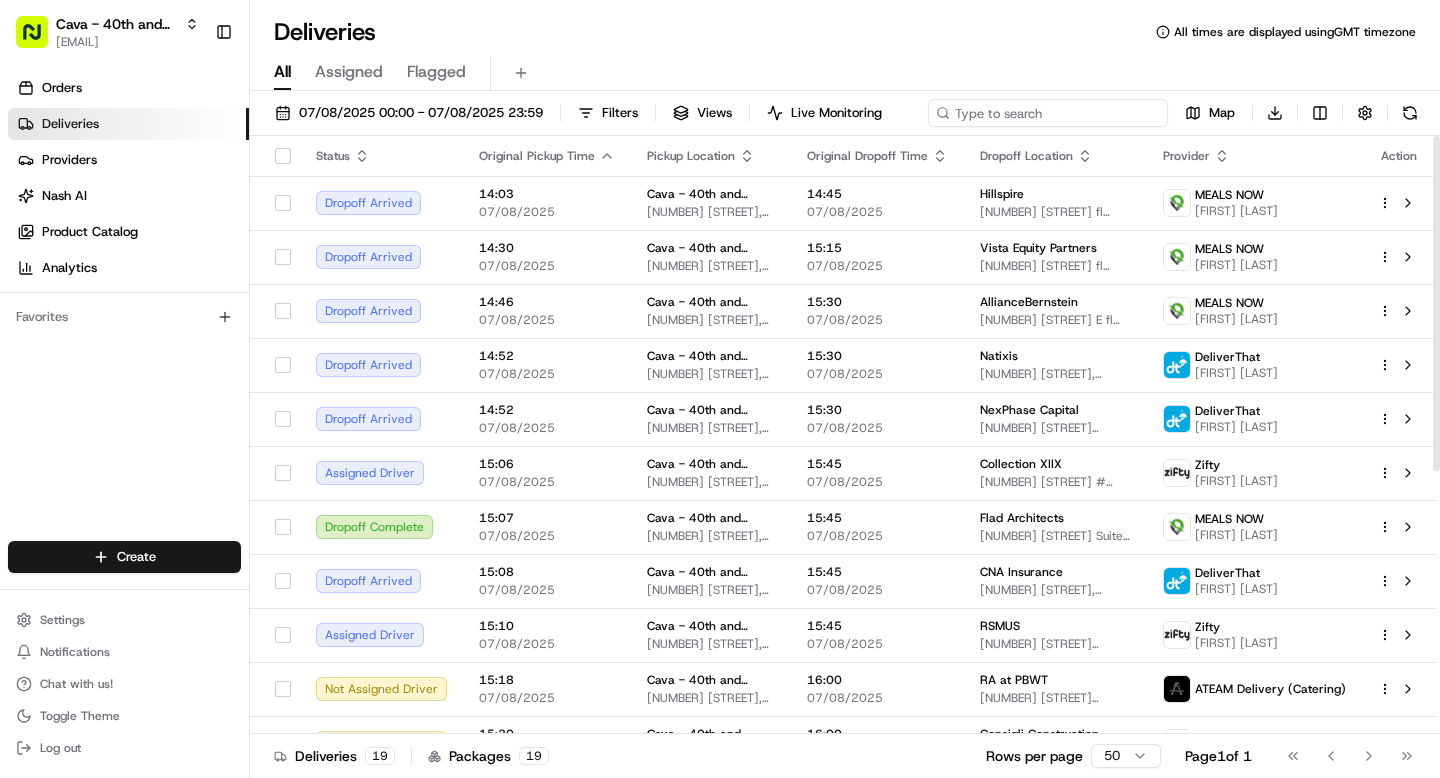 click at bounding box center (1048, 113) 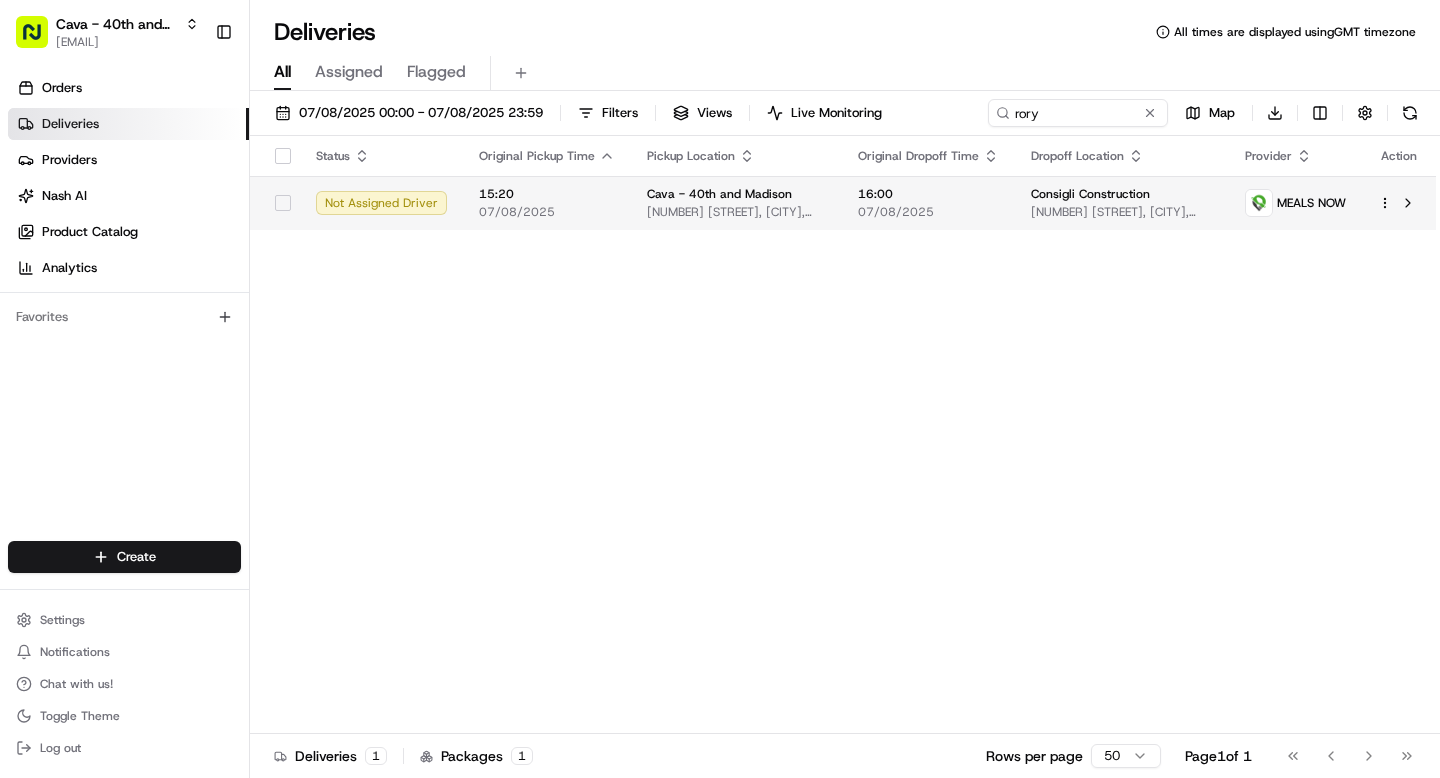 click on "16:00 07/08/2025" at bounding box center (928, 203) 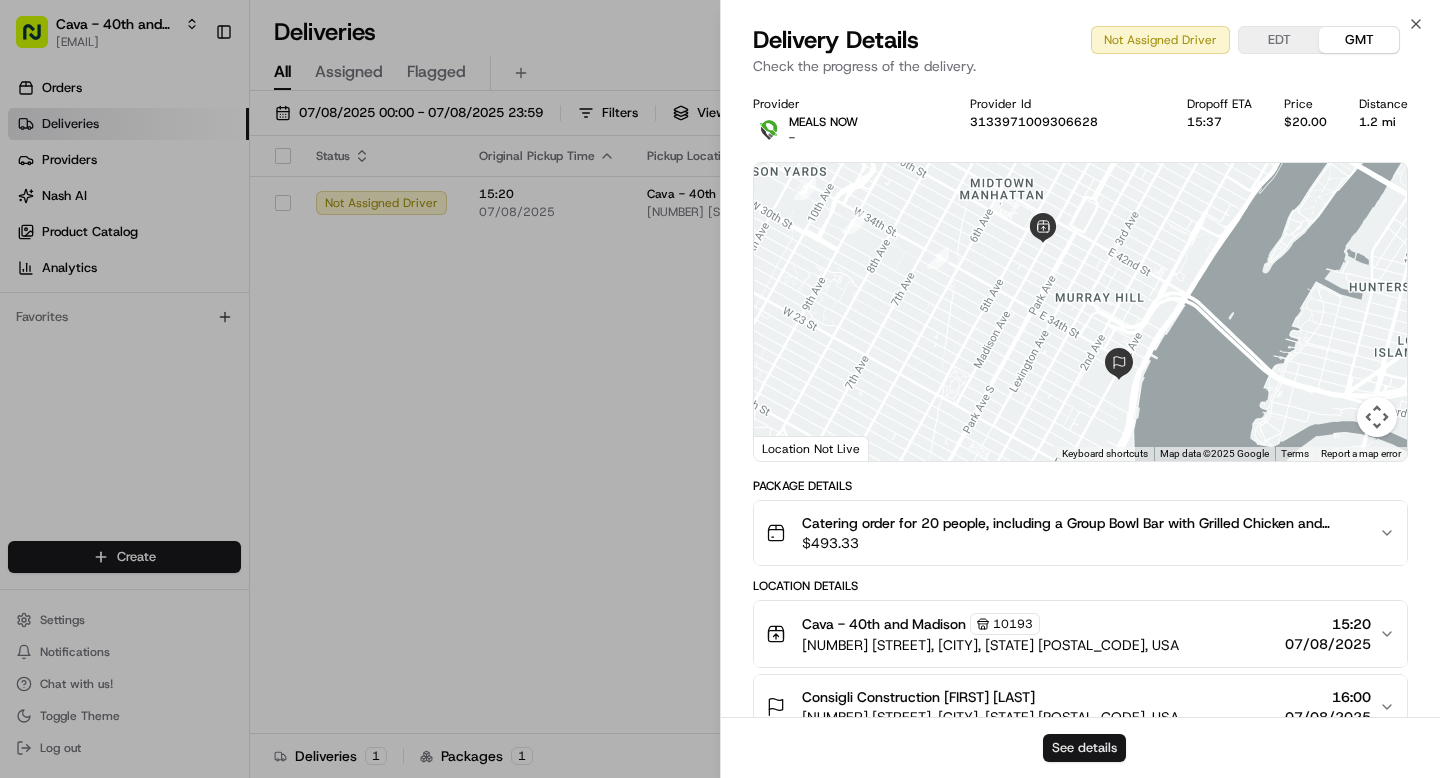 click on "See details" at bounding box center [1084, 748] 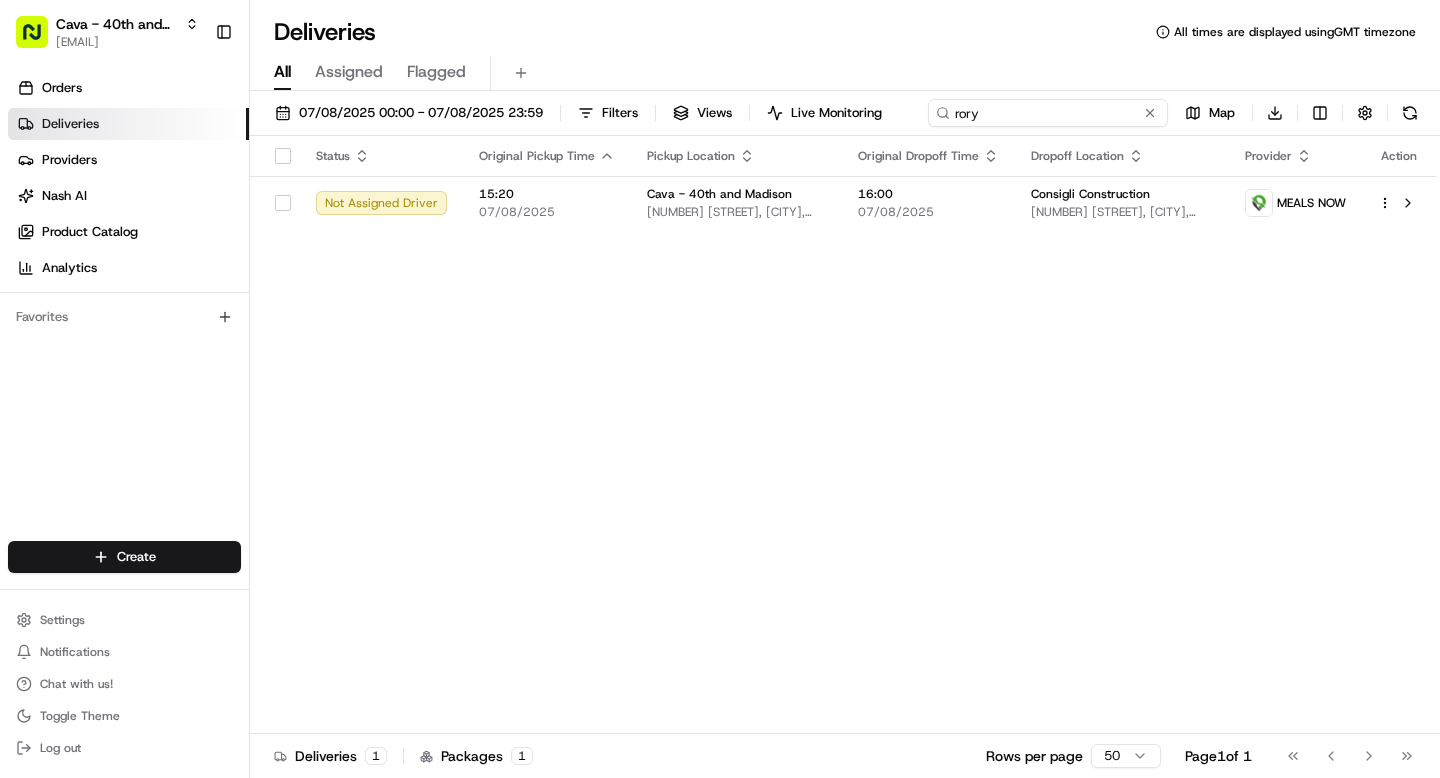 click on "rory" at bounding box center [1048, 113] 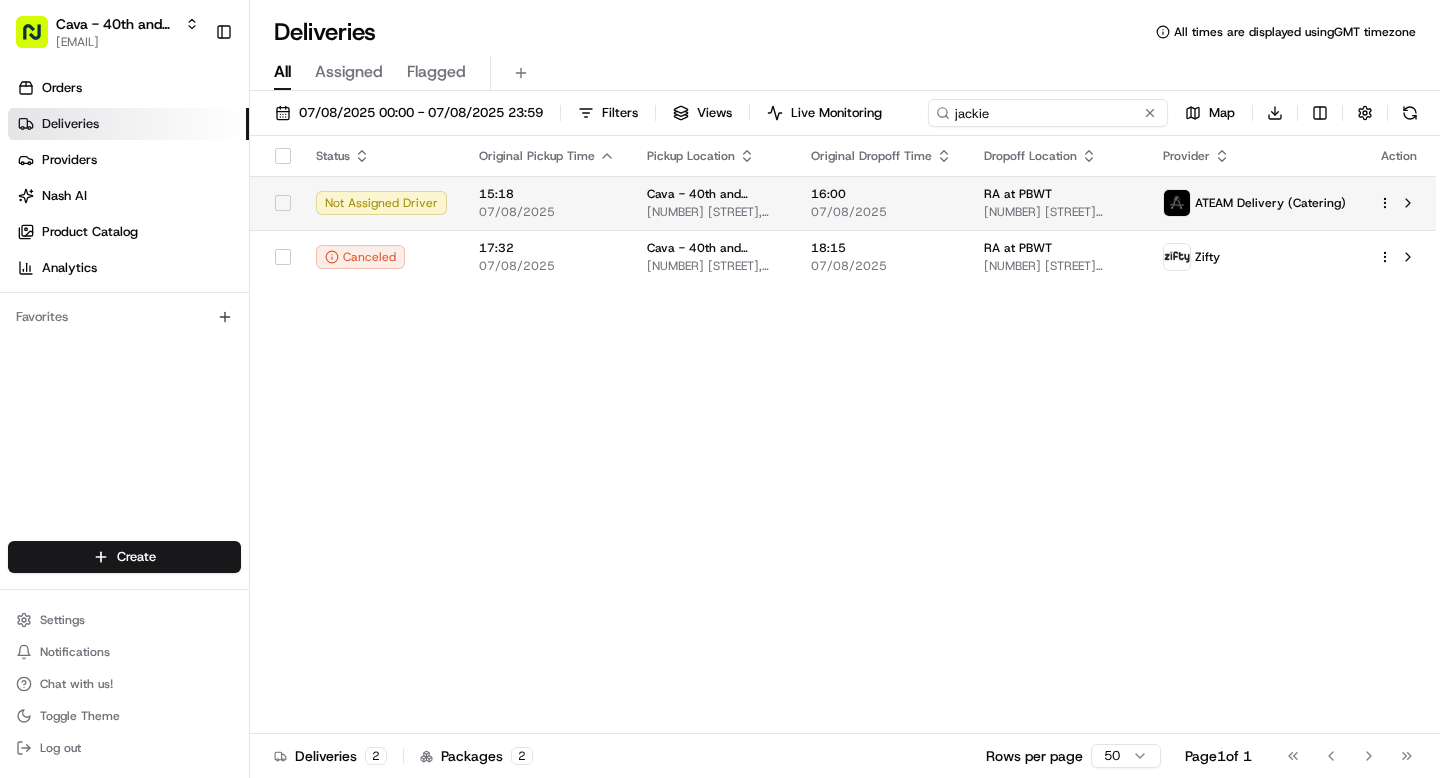 type on "jackie" 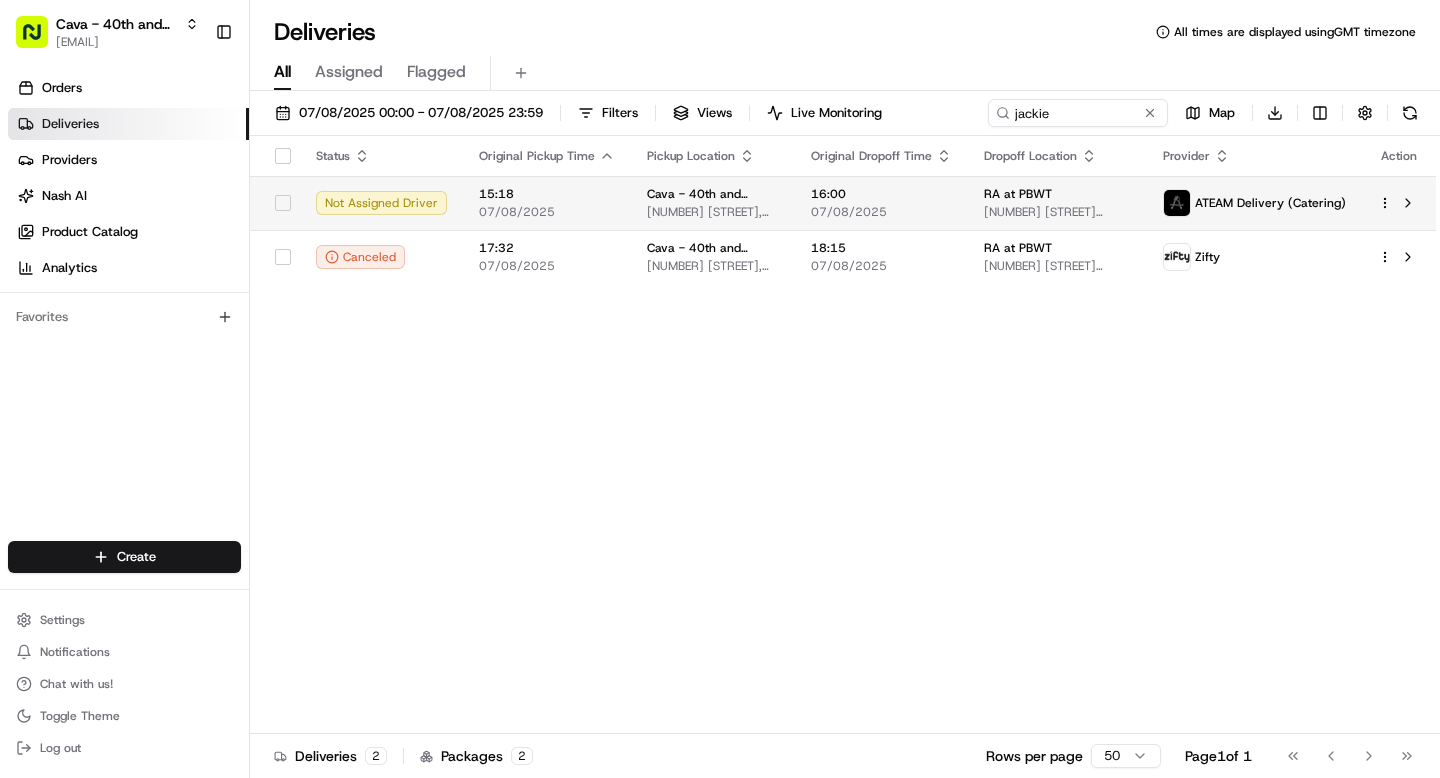 click on "RA at PBWT" at bounding box center [1057, 194] 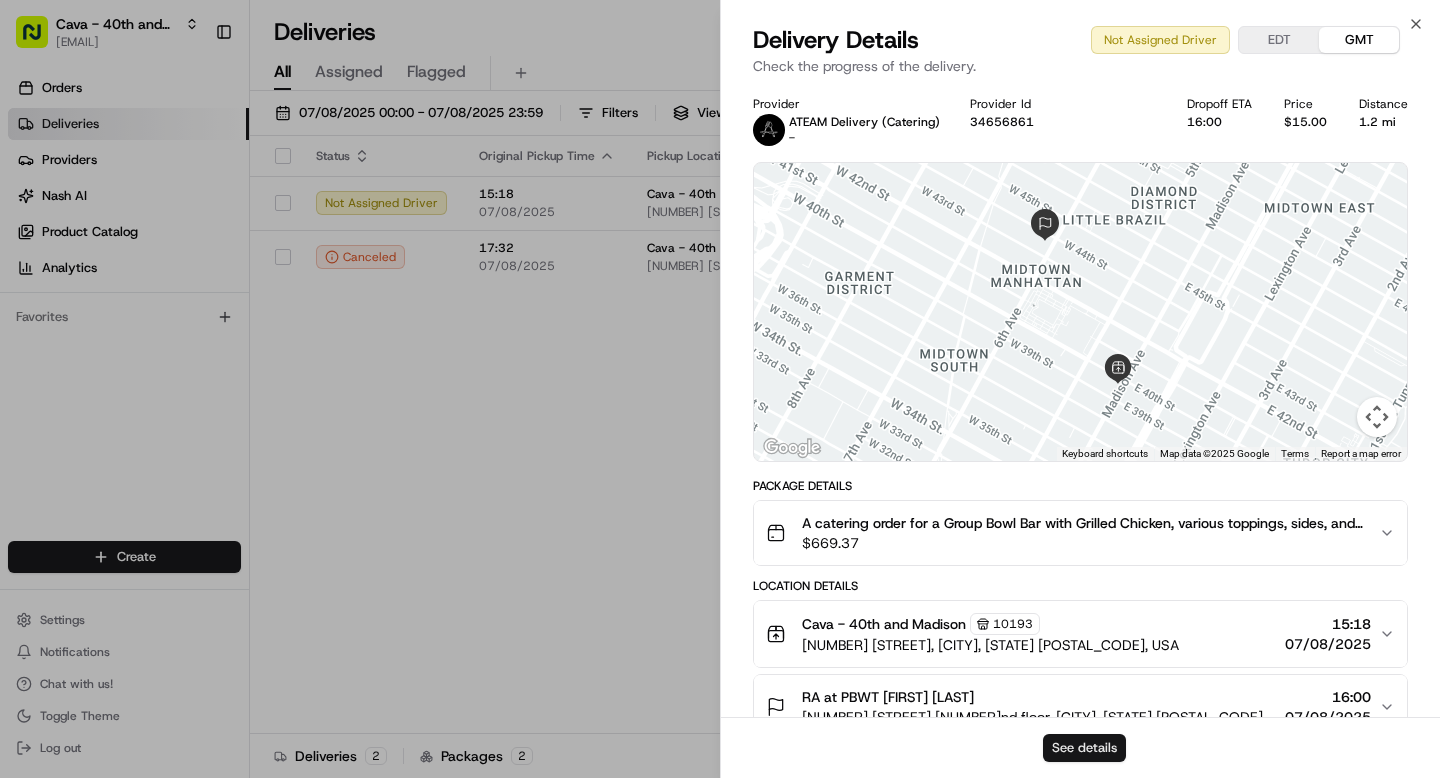 click on "See details" at bounding box center [1084, 748] 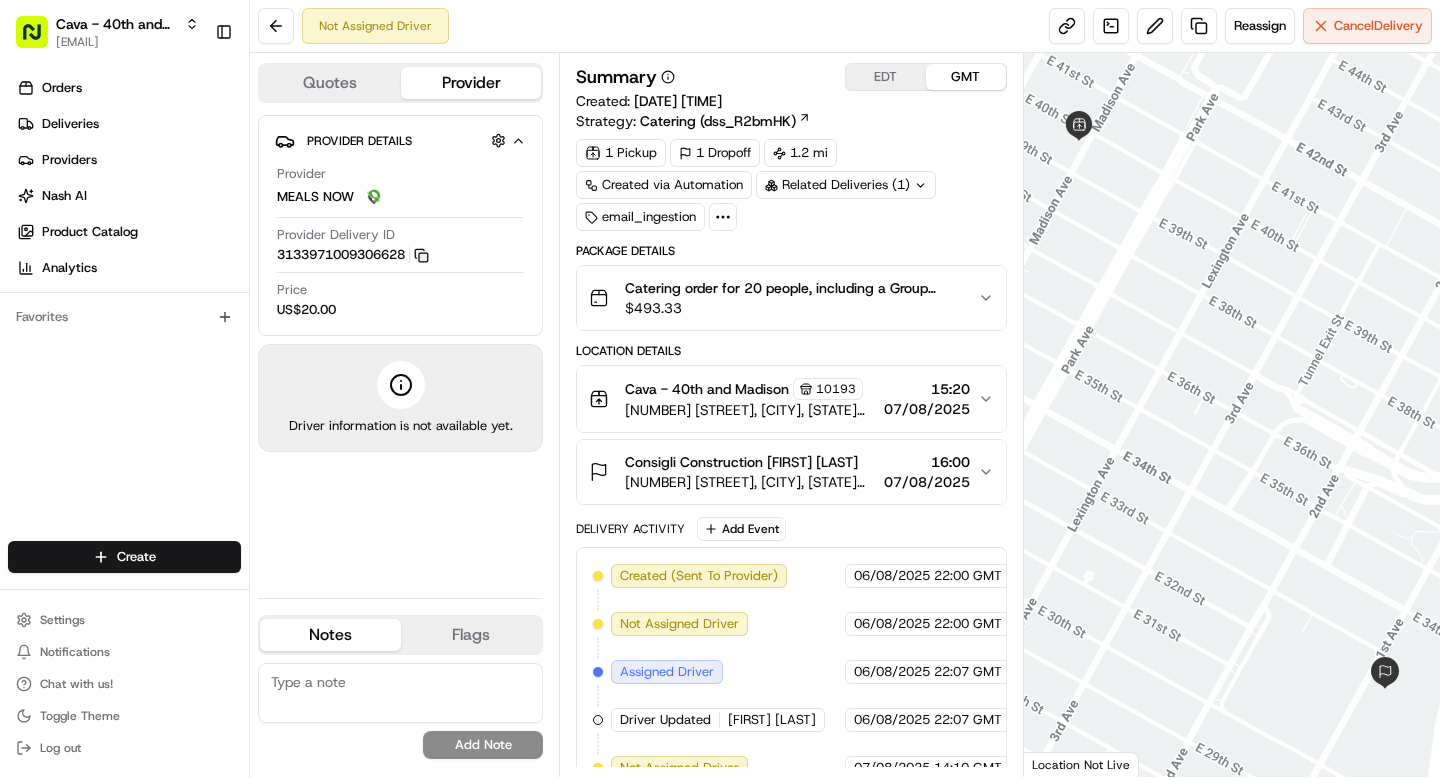 scroll, scrollTop: 0, scrollLeft: 0, axis: both 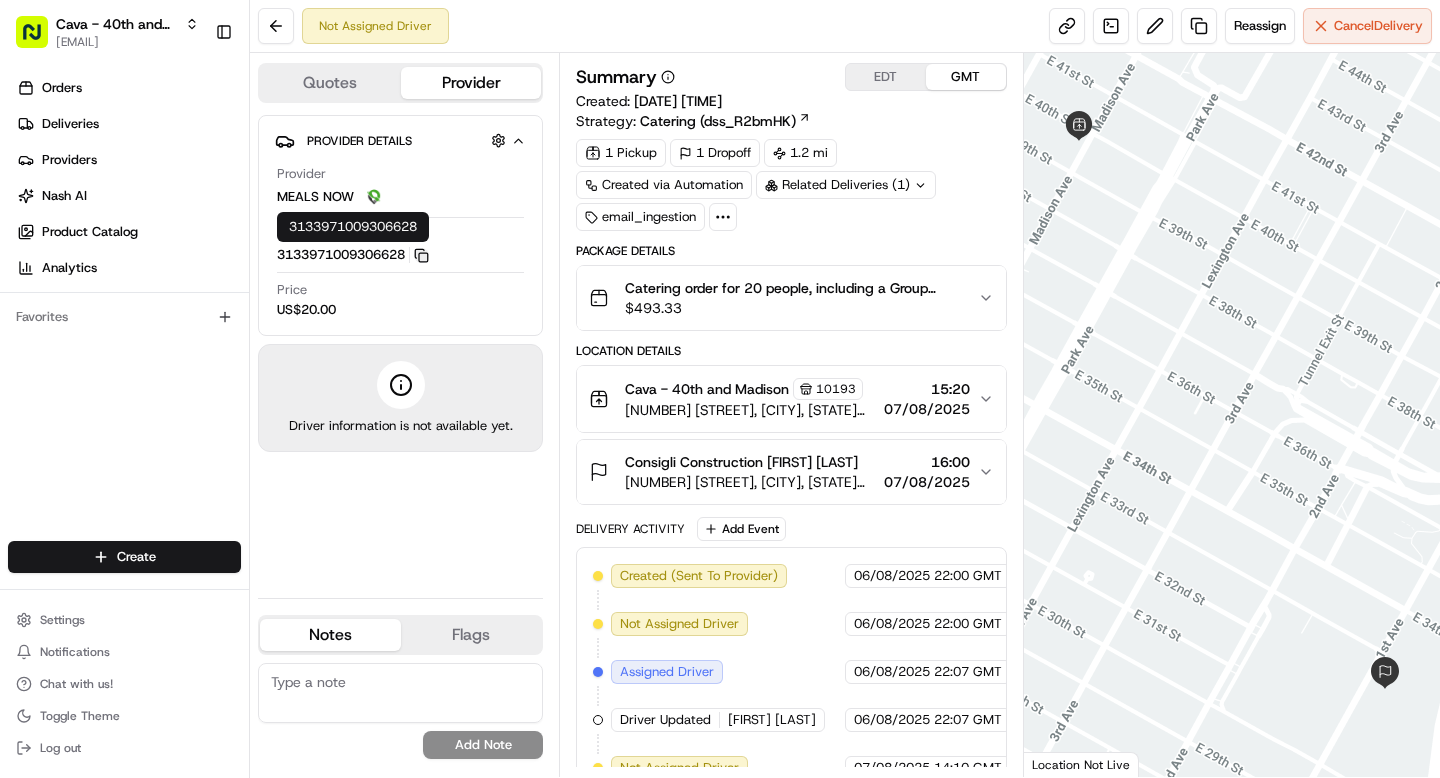 click 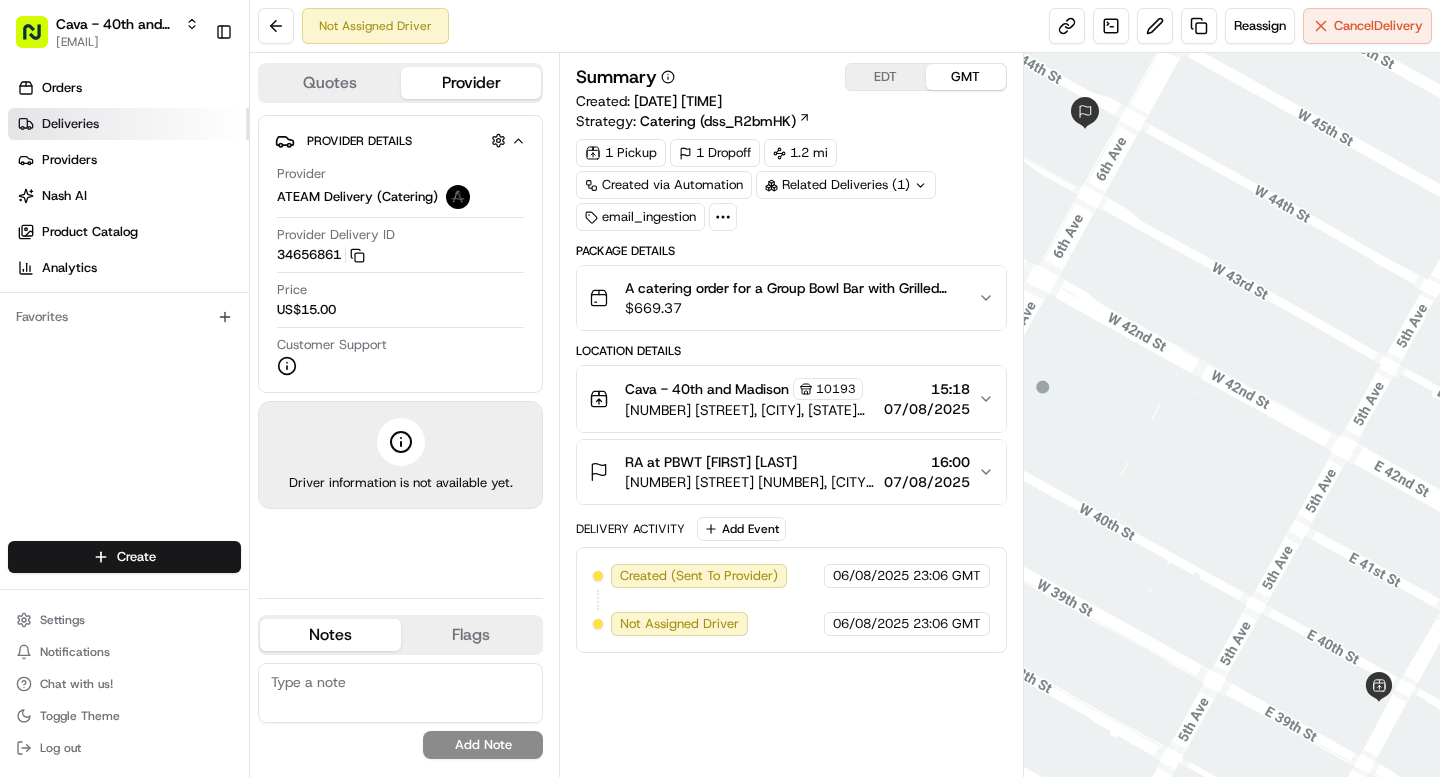 scroll, scrollTop: 0, scrollLeft: 0, axis: both 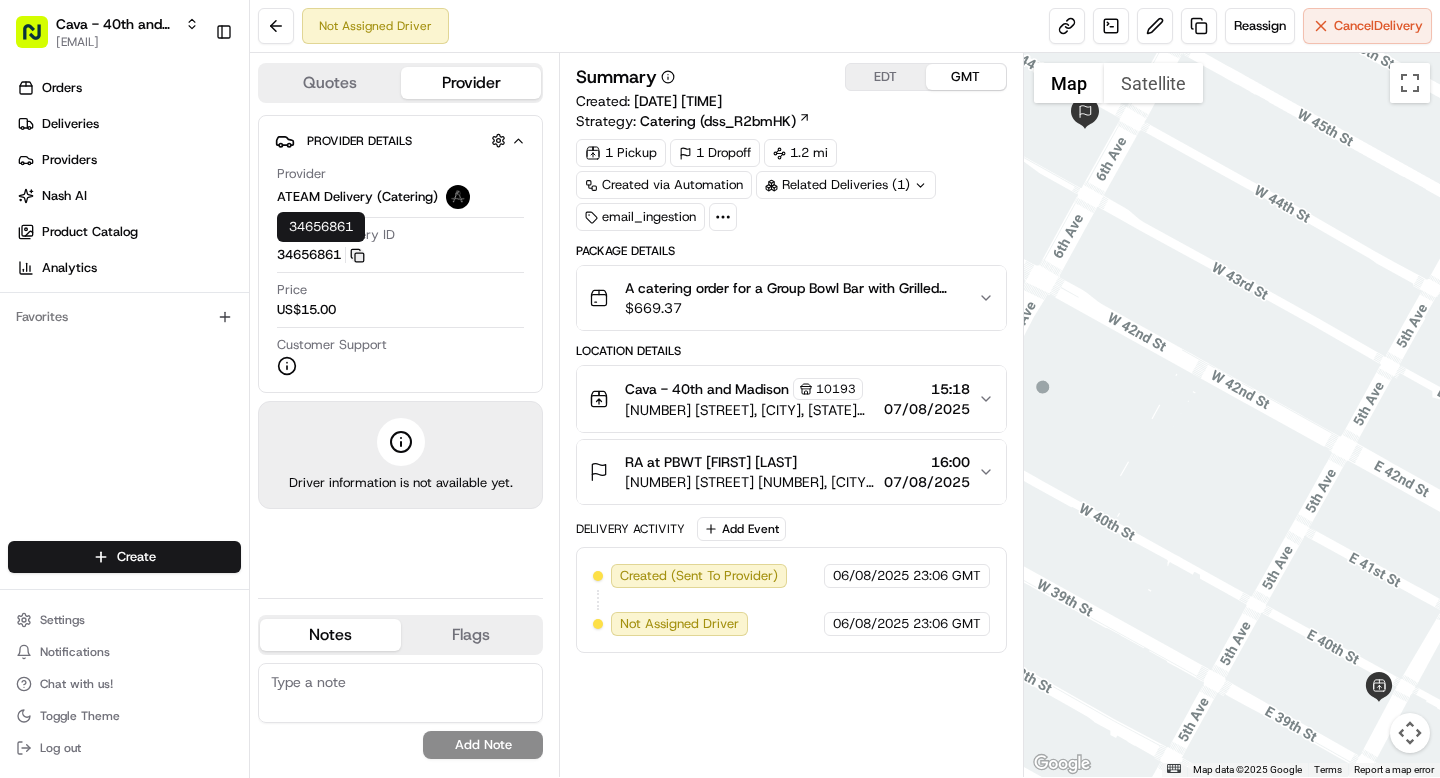 click 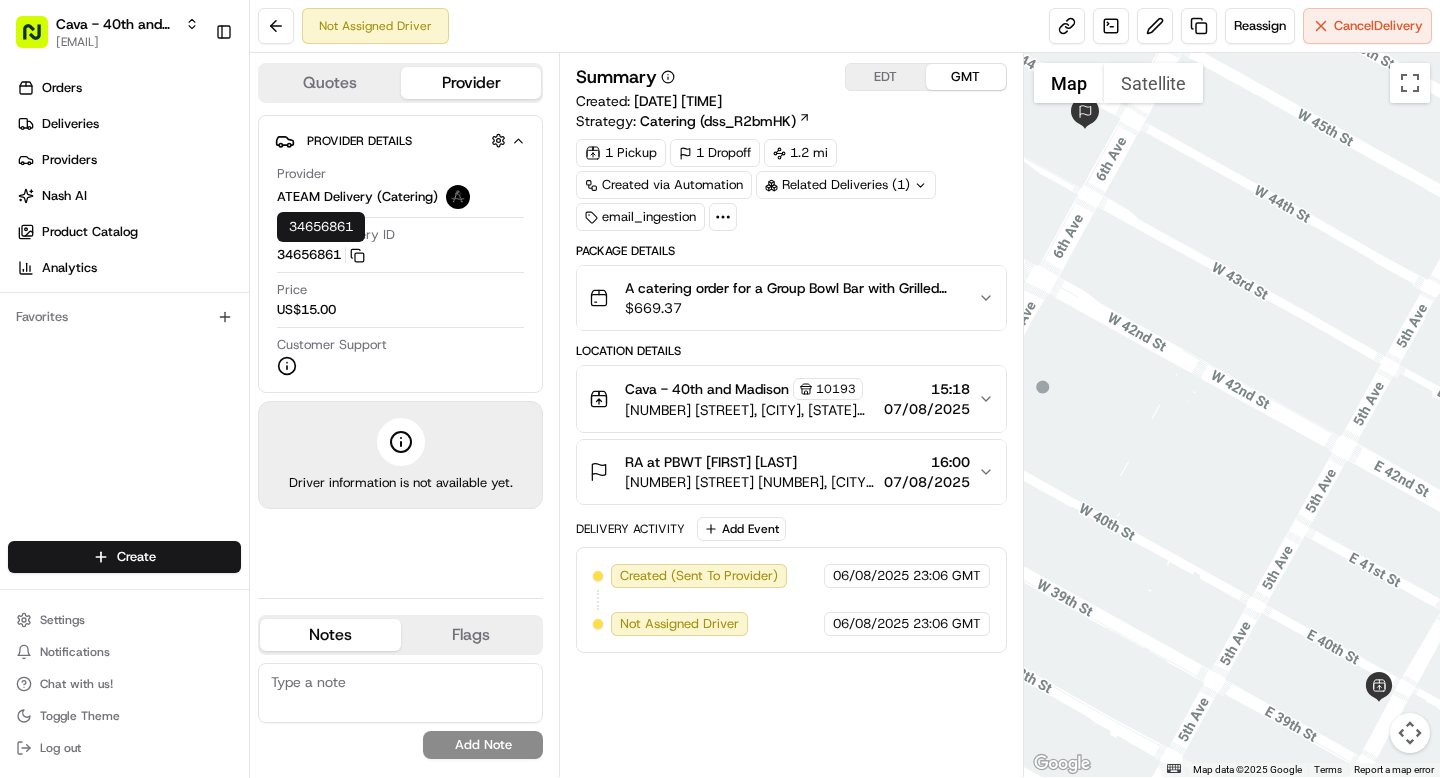 click on "[NUMBER] [STREET] [NUMBER], [CITY], [STATE] [POSTAL_CODE], [COUNTRY]" at bounding box center [750, 482] 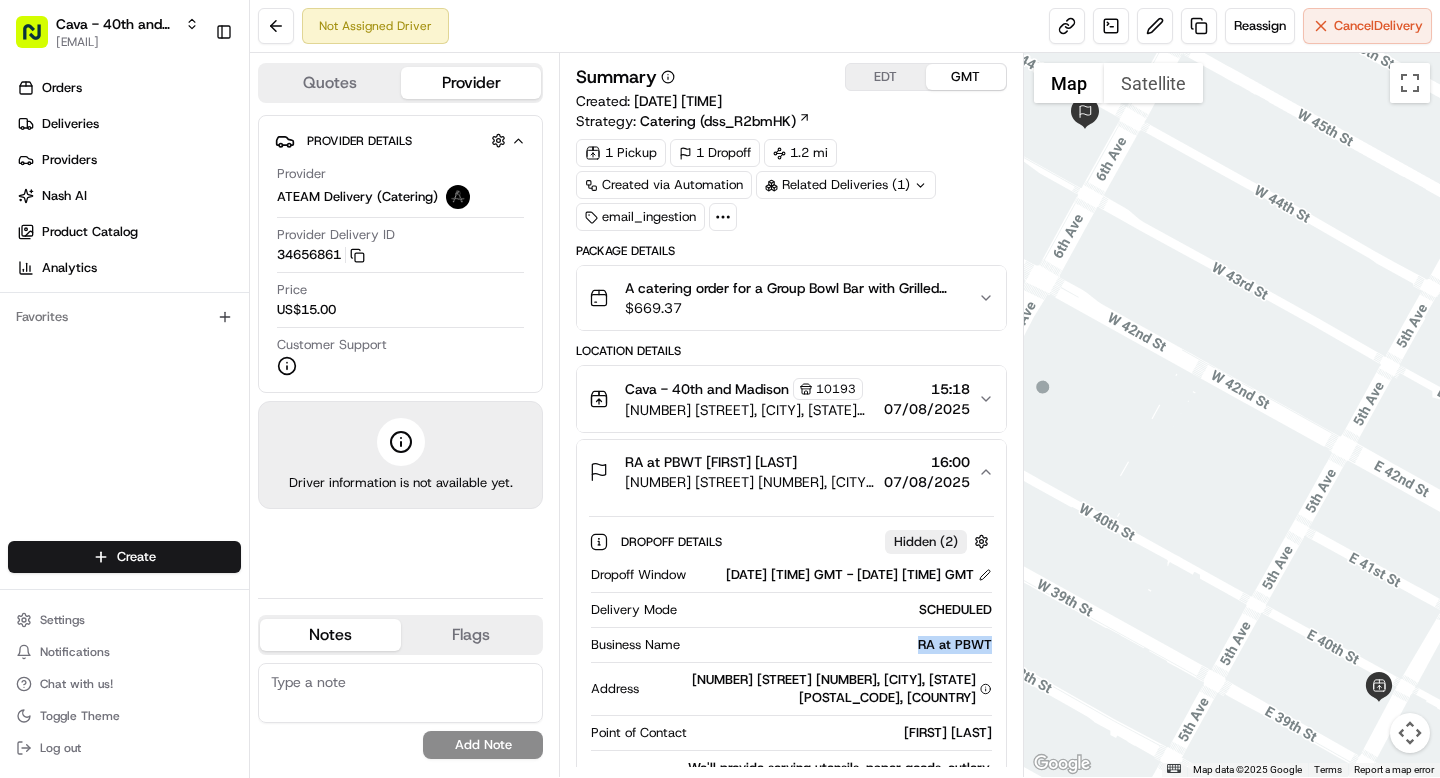 drag, startPoint x: 911, startPoint y: 666, endPoint x: 995, endPoint y: 669, distance: 84.05355 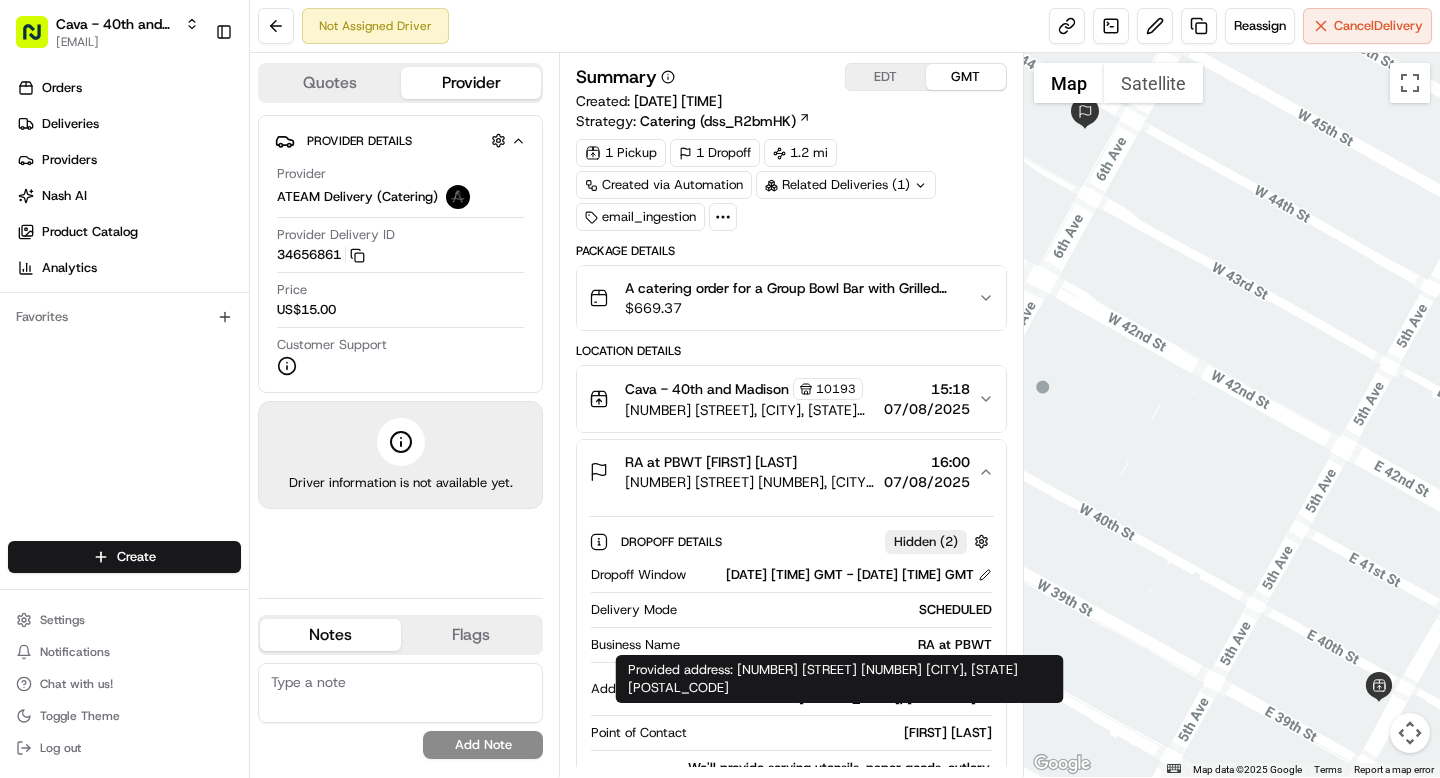 drag, startPoint x: 652, startPoint y: 699, endPoint x: 939, endPoint y: 702, distance: 287.0157 